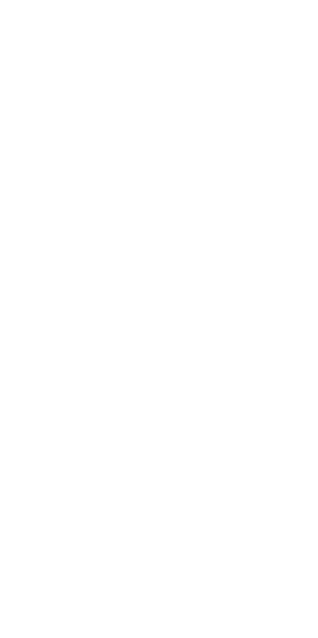 scroll, scrollTop: 0, scrollLeft: 0, axis: both 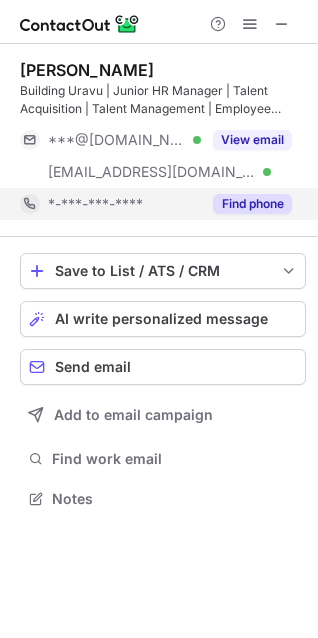 click on "Find phone" at bounding box center (252, 204) 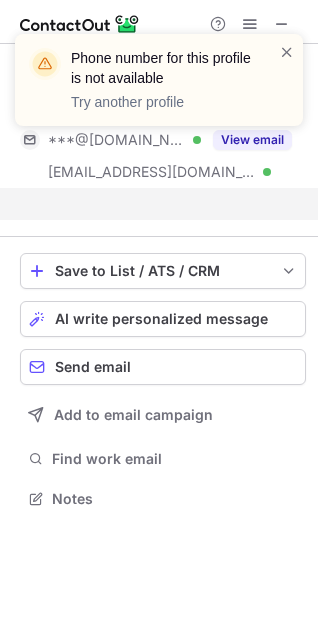 scroll, scrollTop: 453, scrollLeft: 318, axis: both 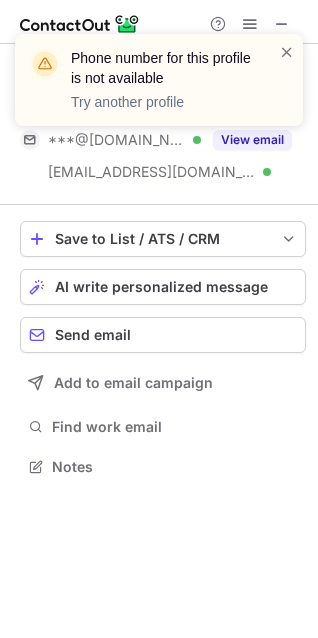 click on "Phone number for this profile is not available Try another profile" at bounding box center [159, 88] 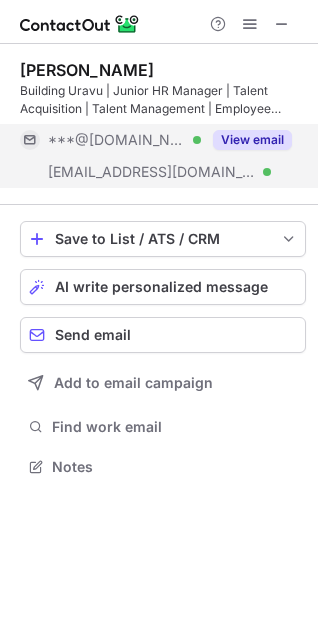 click on "View email" at bounding box center [246, 140] 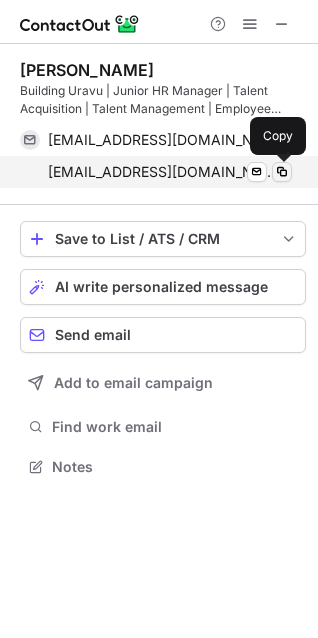 click at bounding box center [282, 172] 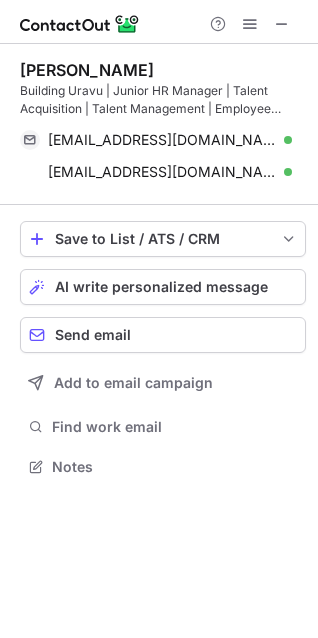 type 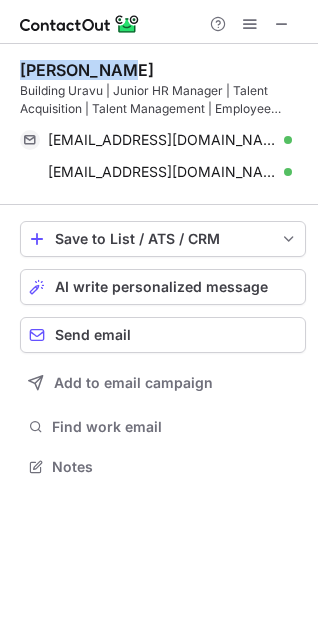 drag, startPoint x: 23, startPoint y: 65, endPoint x: 154, endPoint y: 70, distance: 131.09538 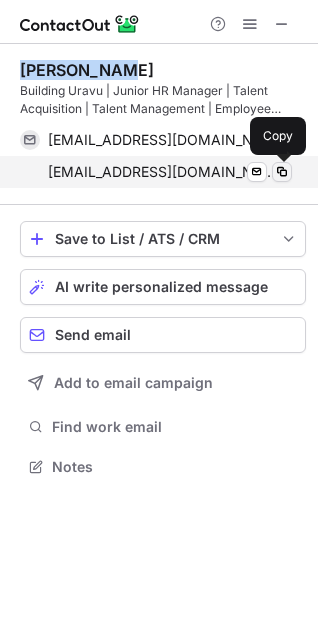 click at bounding box center (282, 172) 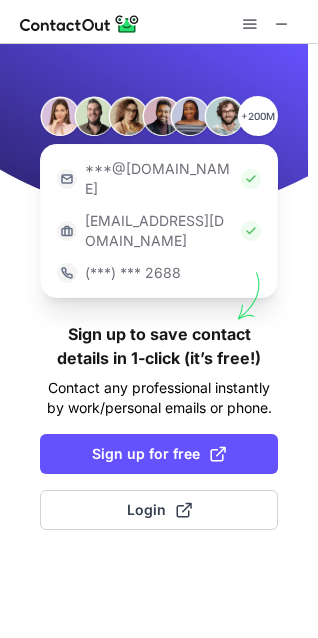 scroll, scrollTop: 0, scrollLeft: 0, axis: both 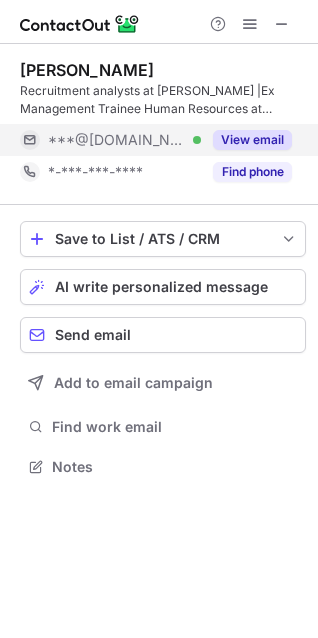 click on "View email" at bounding box center (252, 140) 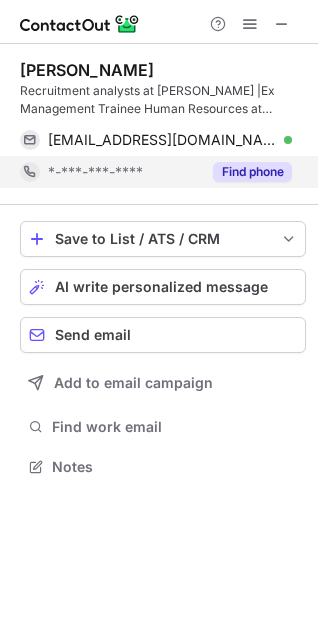 click on "Find phone" at bounding box center [252, 172] 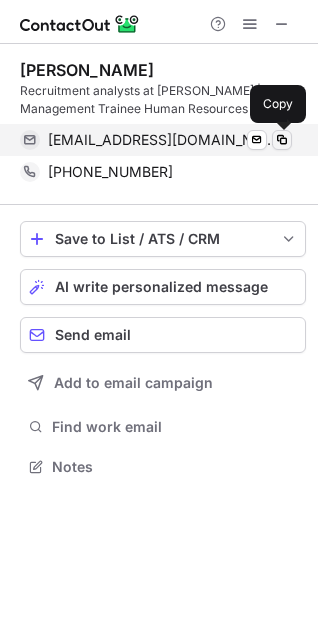 click at bounding box center [282, 140] 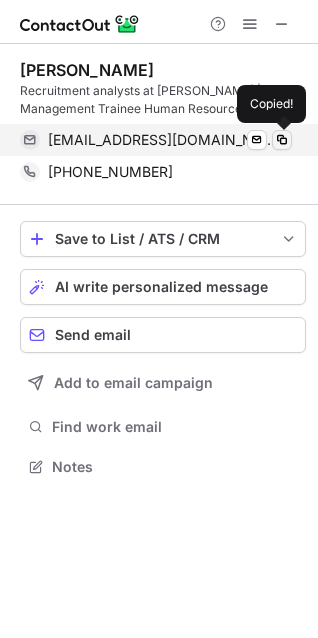 type 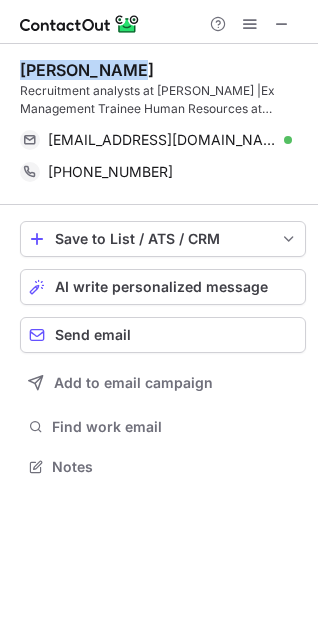 drag, startPoint x: 25, startPoint y: 67, endPoint x: 157, endPoint y: 78, distance: 132.45753 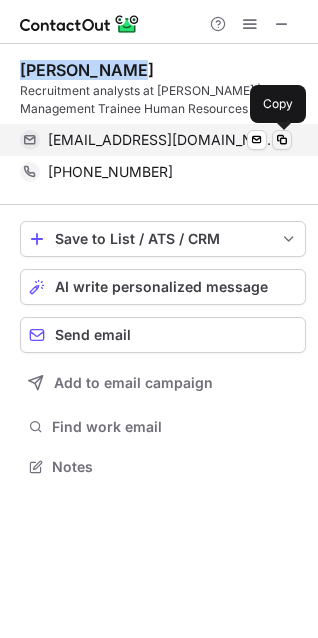 click at bounding box center (282, 140) 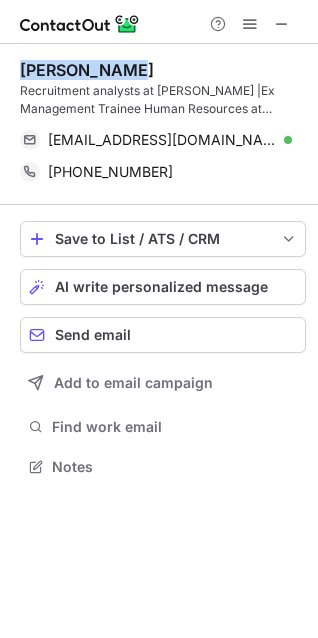click on "Ayan Tamboli" at bounding box center (87, 70) 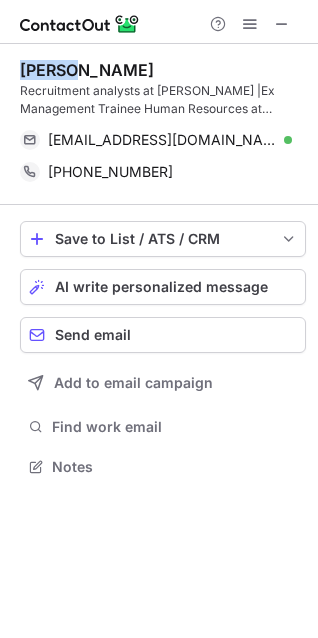 drag, startPoint x: 23, startPoint y: 69, endPoint x: 84, endPoint y: 69, distance: 61 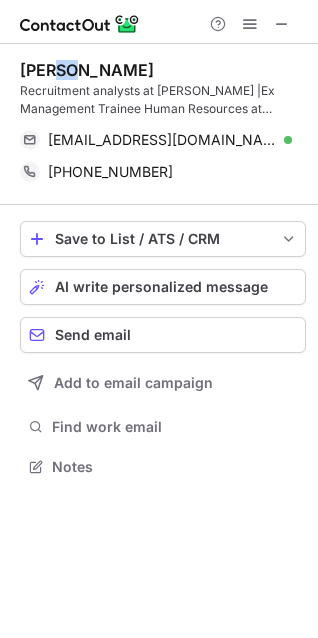 drag, startPoint x: 70, startPoint y: 69, endPoint x: 56, endPoint y: 71, distance: 14.142136 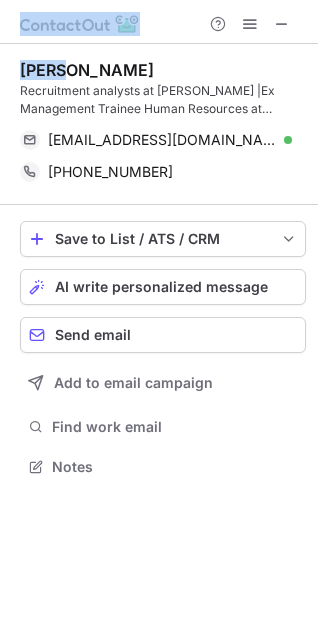 drag, startPoint x: 64, startPoint y: 71, endPoint x: -28, endPoint y: 71, distance: 92 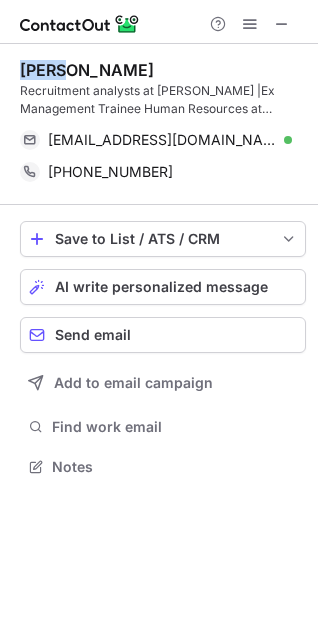 drag, startPoint x: 61, startPoint y: 71, endPoint x: 6, endPoint y: 75, distance: 55.145264 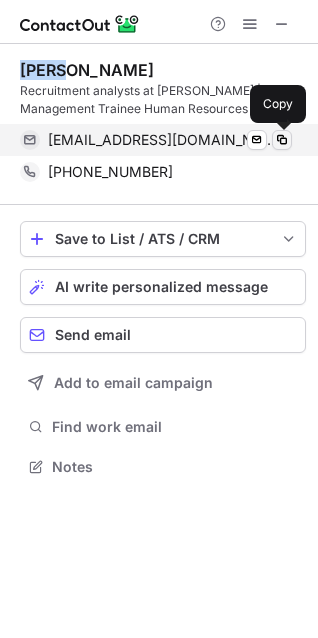 click at bounding box center [282, 140] 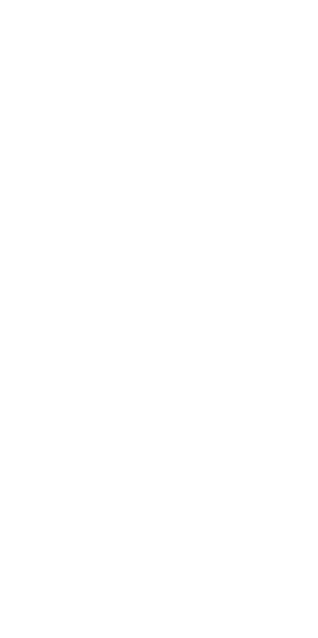scroll, scrollTop: 0, scrollLeft: 0, axis: both 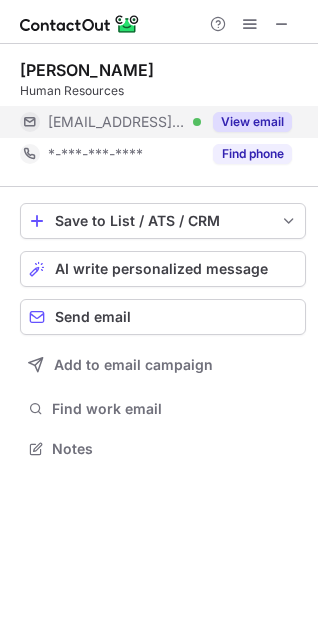 click on "View email" at bounding box center (252, 122) 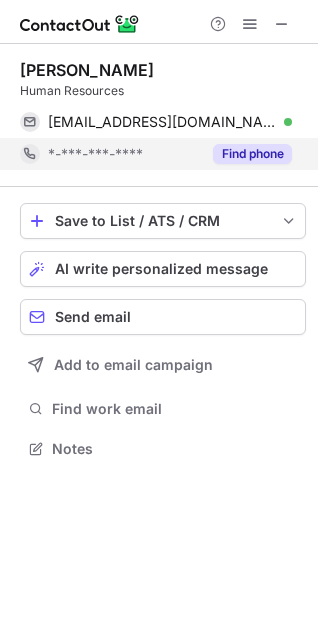 click on "Find phone" at bounding box center (252, 154) 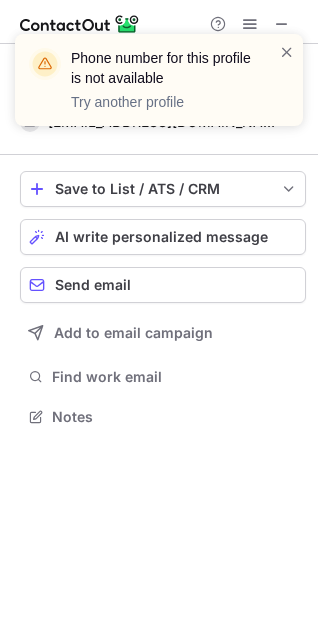 scroll, scrollTop: 403, scrollLeft: 318, axis: both 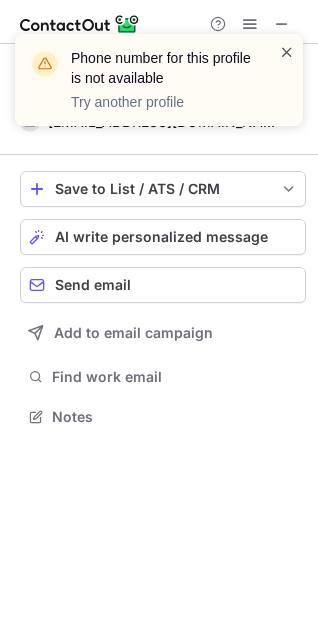 click at bounding box center [287, 52] 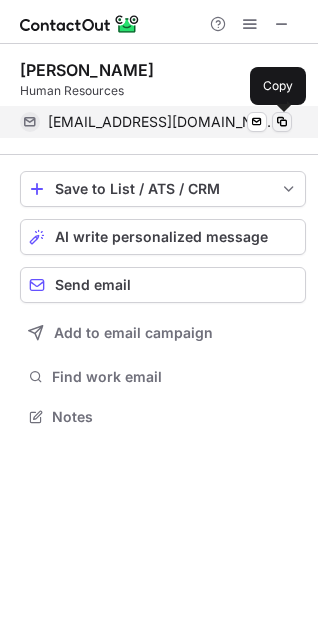 click at bounding box center (282, 122) 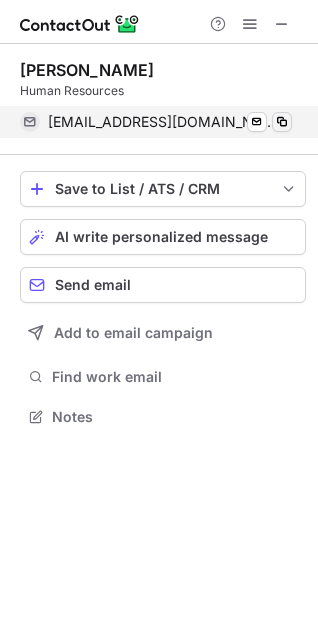 type 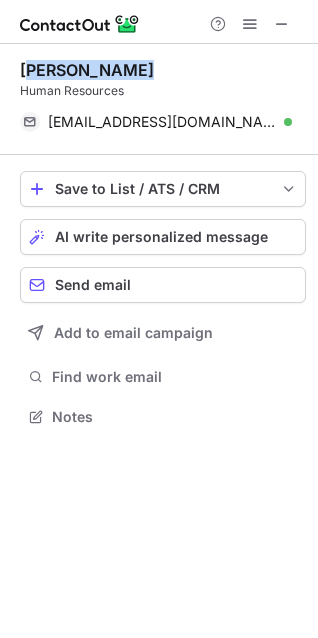 drag, startPoint x: 122, startPoint y: 66, endPoint x: 176, endPoint y: 63, distance: 54.08327 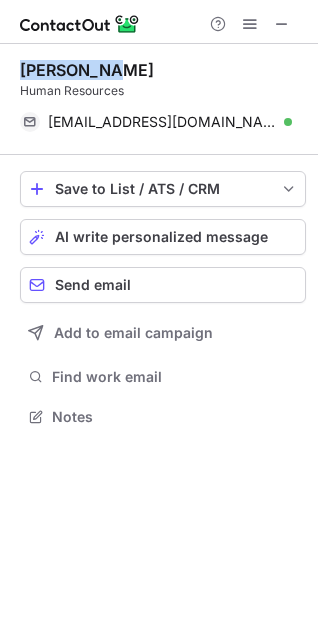 drag, startPoint x: 22, startPoint y: 65, endPoint x: 111, endPoint y: 67, distance: 89.02247 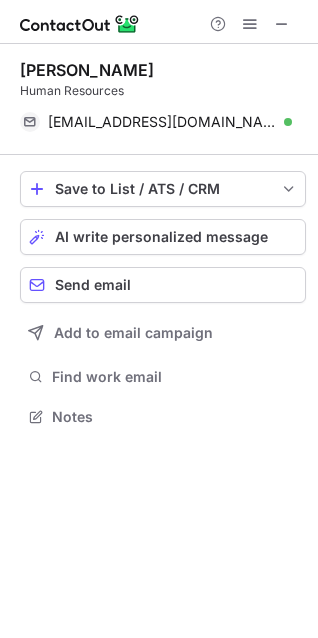 click on "Shalu Chauhan" at bounding box center (163, 70) 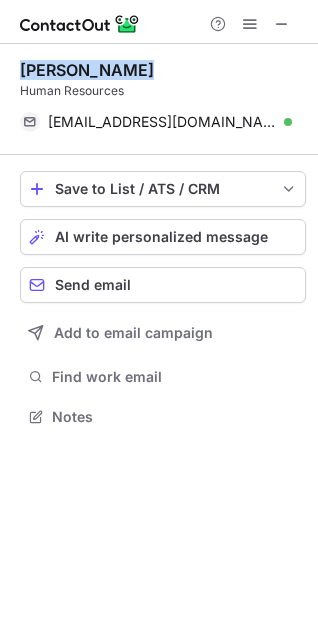 drag, startPoint x: 25, startPoint y: 69, endPoint x: 141, endPoint y: 75, distance: 116.15507 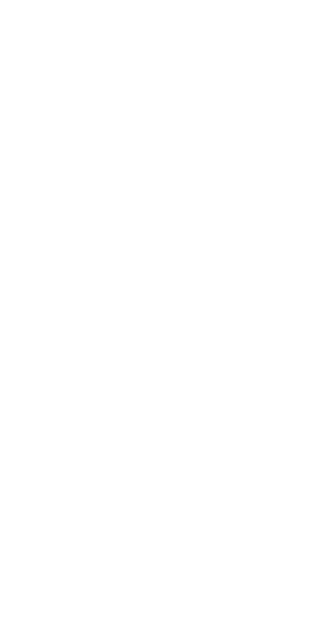 scroll, scrollTop: 0, scrollLeft: 0, axis: both 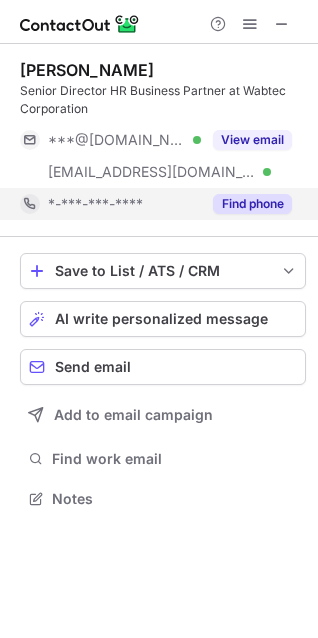 click on "Find phone" at bounding box center [252, 204] 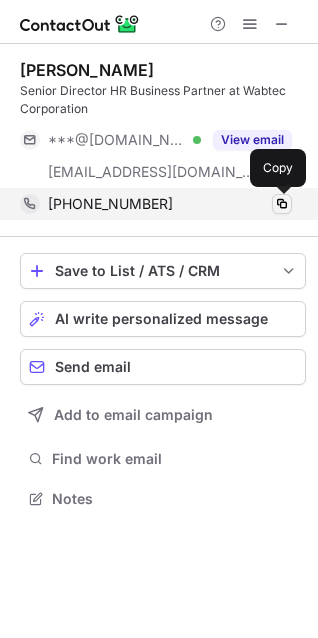click at bounding box center [282, 204] 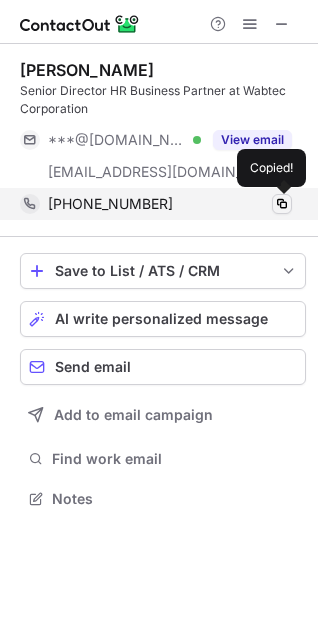 type 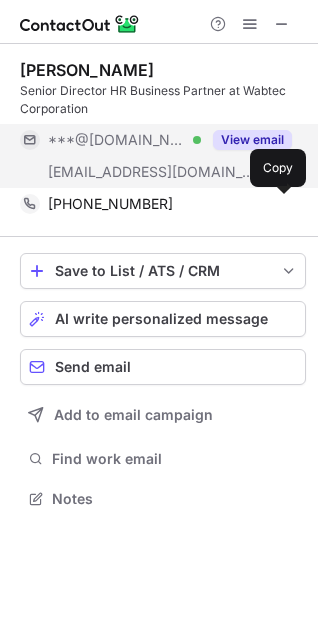 click on "View email" at bounding box center (252, 140) 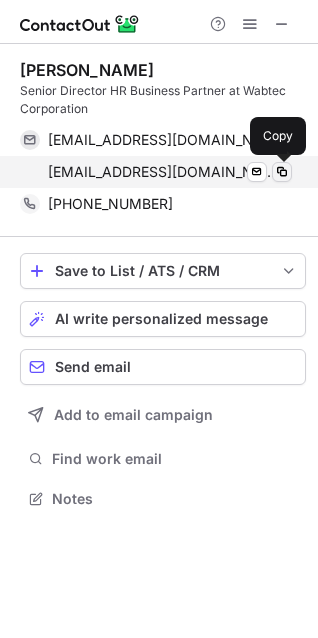 click at bounding box center [282, 172] 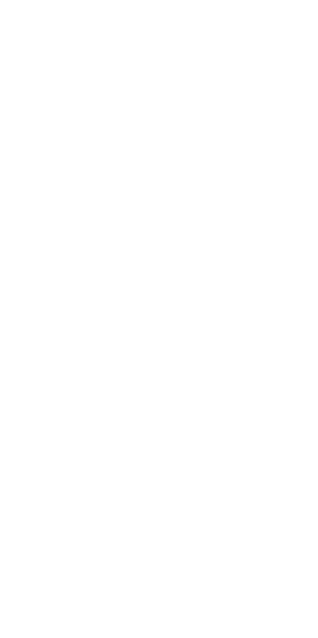 scroll, scrollTop: 0, scrollLeft: 0, axis: both 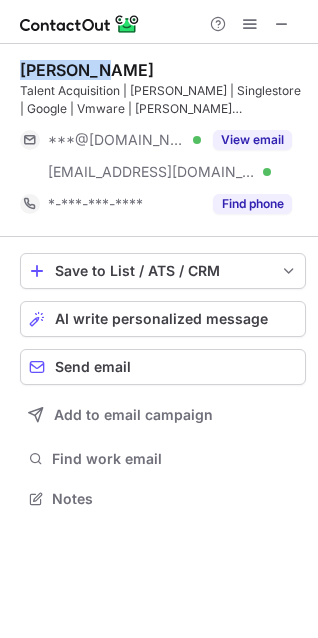 drag, startPoint x: 18, startPoint y: 67, endPoint x: 98, endPoint y: 73, distance: 80.224686 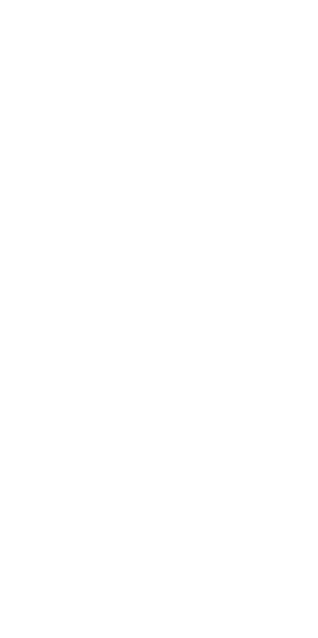 scroll, scrollTop: 0, scrollLeft: 0, axis: both 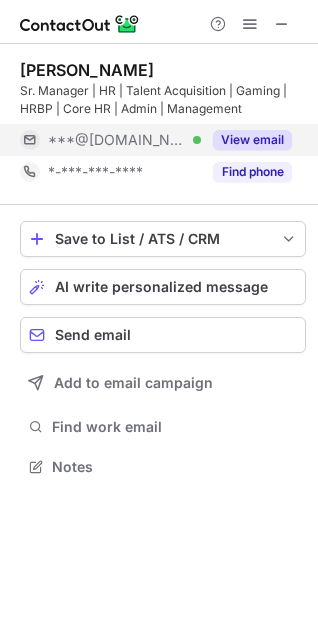 click on "View email" at bounding box center [252, 140] 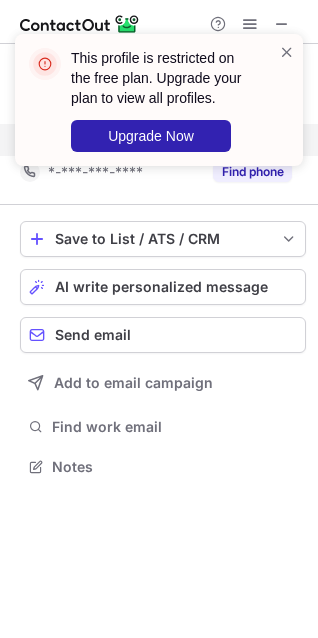 click on "This profile is restricted on the free plan. Upgrade your plan to view all profiles. Upgrade Now" at bounding box center [159, 108] 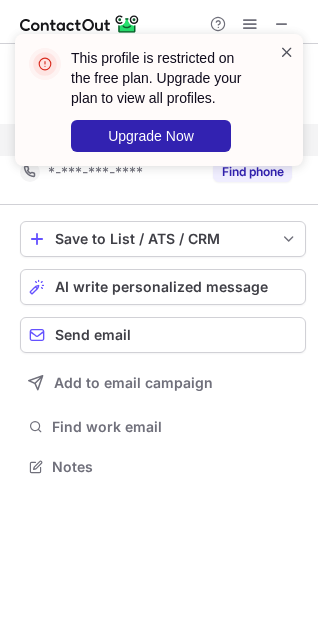 click at bounding box center (287, 52) 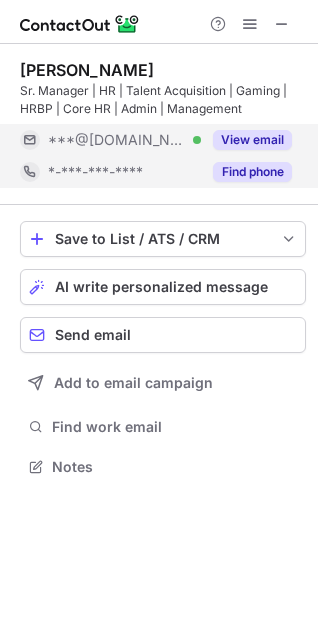click on "Find phone" at bounding box center [252, 172] 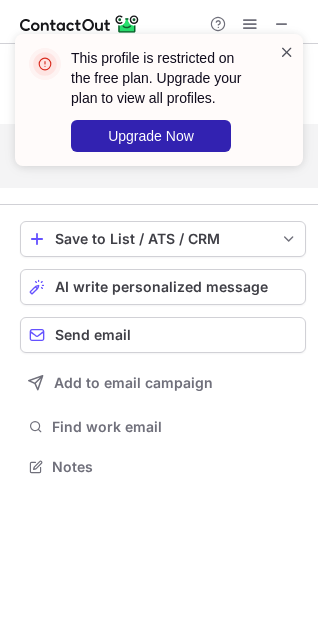 scroll, scrollTop: 421, scrollLeft: 318, axis: both 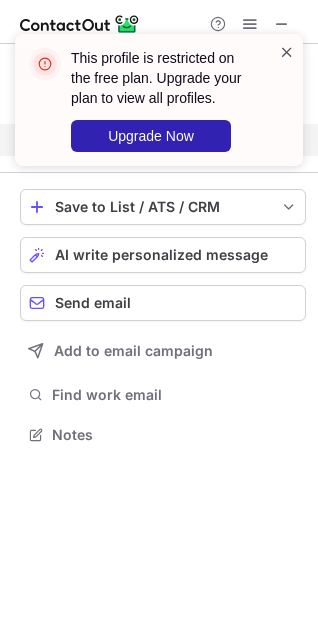 click at bounding box center [287, 52] 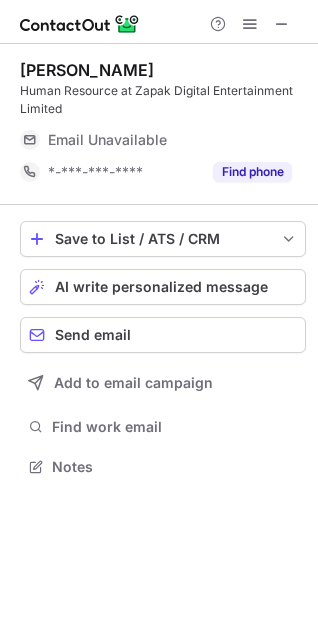 scroll, scrollTop: 10, scrollLeft: 10, axis: both 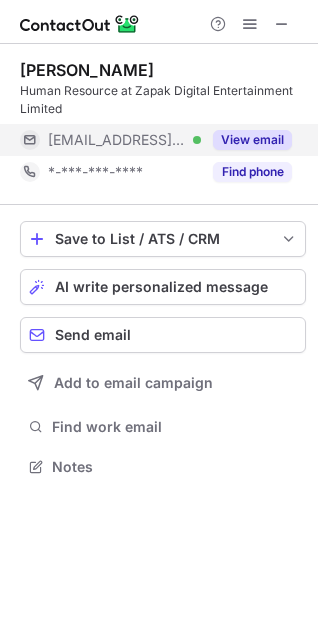 click on "View email" at bounding box center (252, 140) 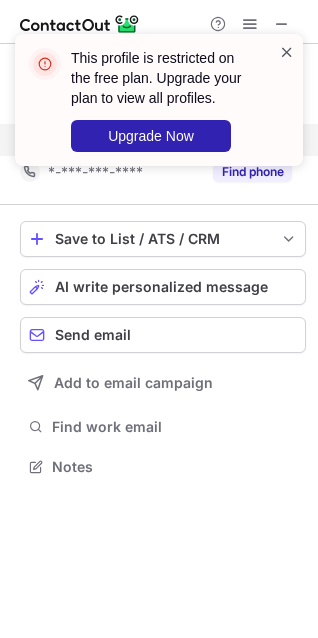click at bounding box center [287, 52] 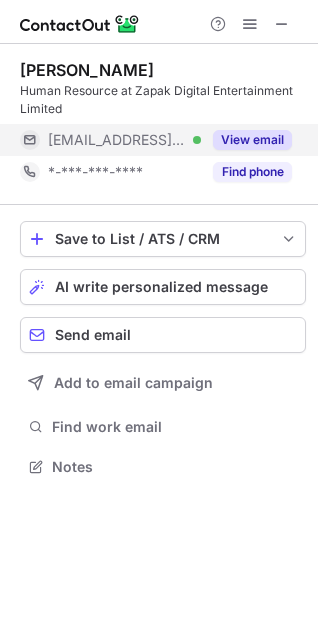 click on "This profile is restricted on the free plan. Upgrade your plan to view all profiles. Upgrade Now [PERSON_NAME] Human Resource at Zapak Digital Entertainment Limited [EMAIL_ADDRESS][DOMAIN_NAME] Verified View email *-***-***-**** Find phone Save to List / ATS / CRM List Select Lever Connect Greenhouse Connect Salesforce Connect Hubspot Connect Bullhorn Connect Zapier (100+ Applications) Connect Request a new integration AI write personalized message Send email Add to email campaign Find work email Notes" at bounding box center (159, 319) 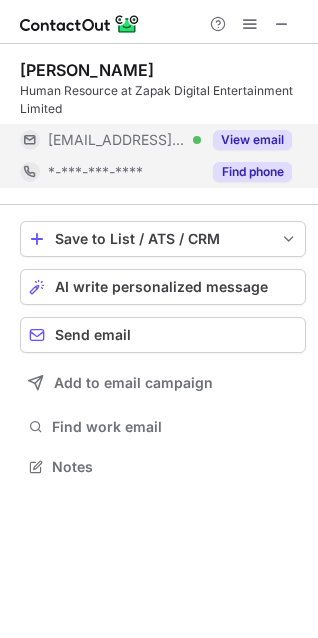 click on "Find phone" at bounding box center [252, 172] 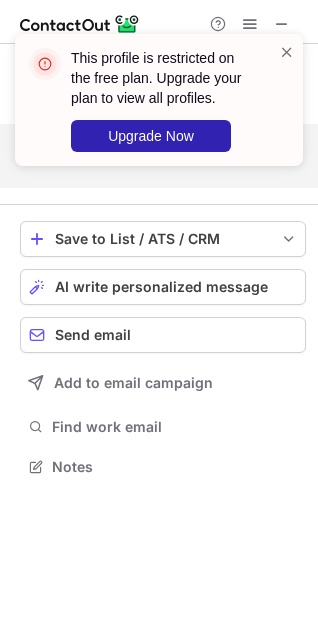 scroll, scrollTop: 421, scrollLeft: 318, axis: both 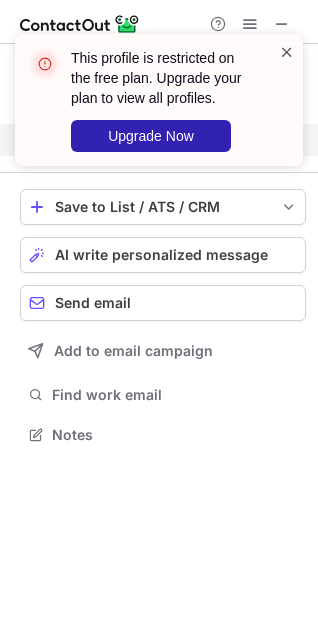 click at bounding box center (287, 52) 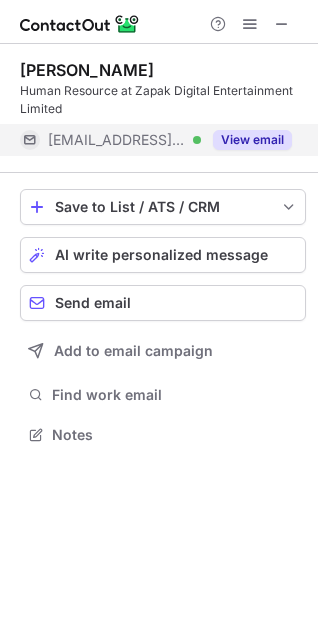 click on "View email" at bounding box center [252, 140] 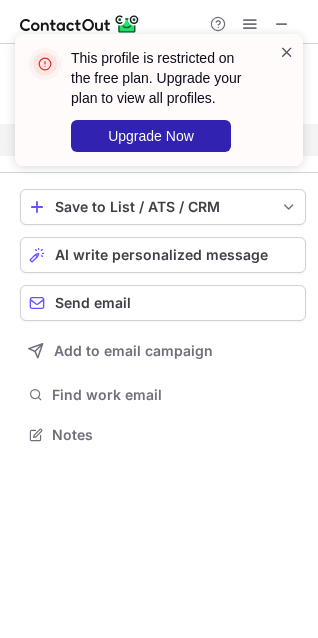 click at bounding box center (287, 52) 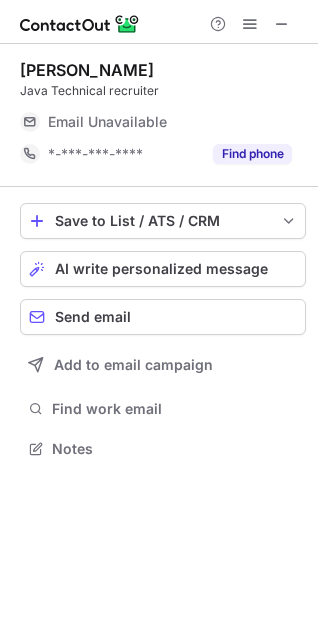 scroll, scrollTop: 10, scrollLeft: 10, axis: both 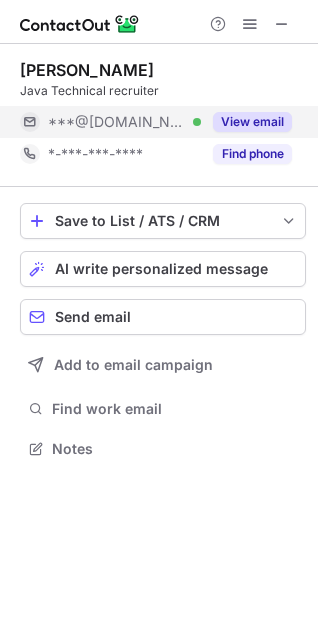 click on "View email" at bounding box center [252, 122] 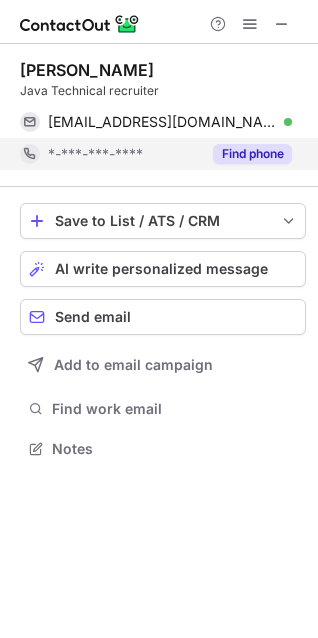 click on "Find phone" at bounding box center [252, 154] 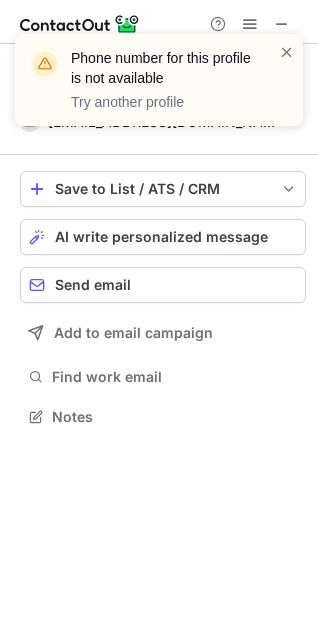 scroll, scrollTop: 403, scrollLeft: 318, axis: both 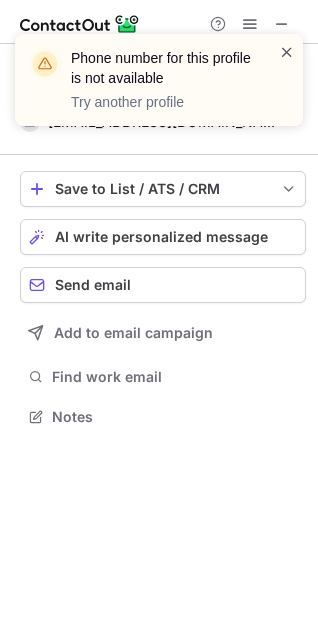 click at bounding box center [287, 52] 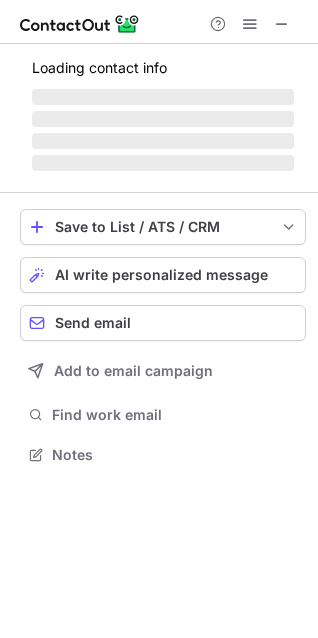 scroll, scrollTop: 10, scrollLeft: 10, axis: both 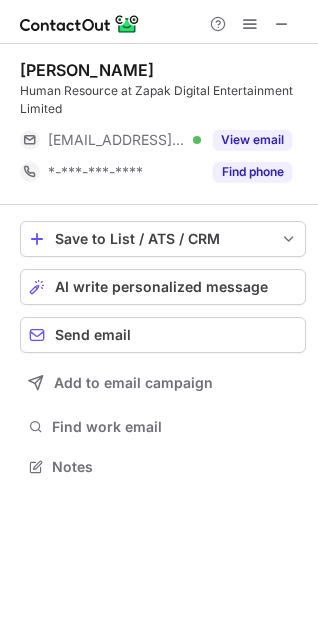 drag, startPoint x: 24, startPoint y: 66, endPoint x: 161, endPoint y: 71, distance: 137.09122 